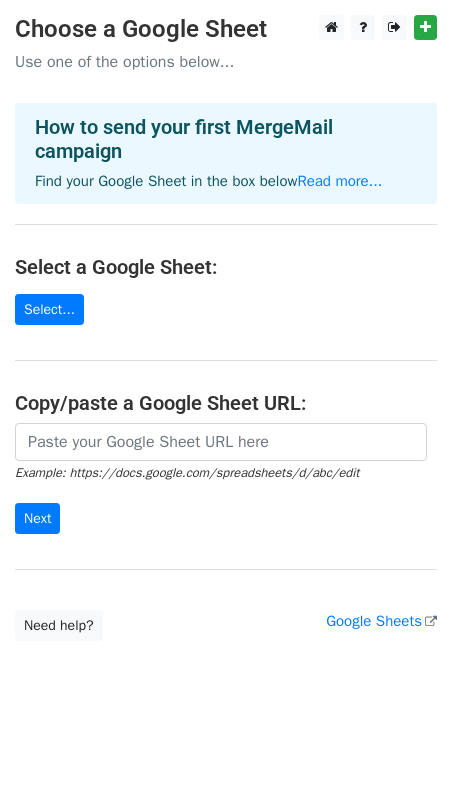 scroll, scrollTop: 0, scrollLeft: 0, axis: both 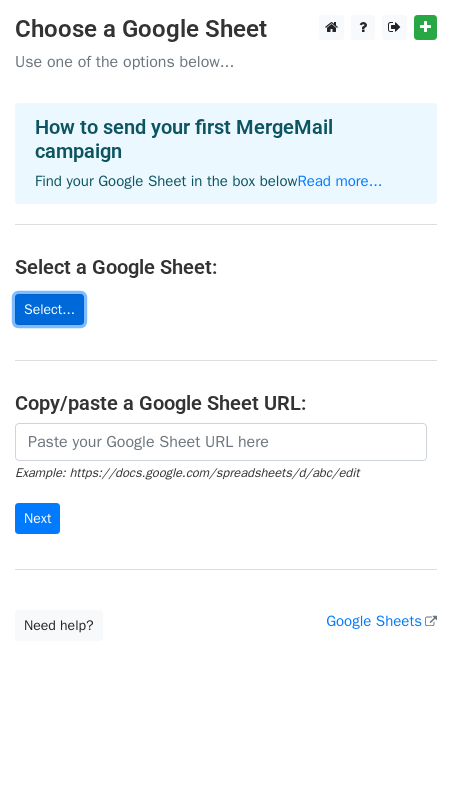 click on "Select..." at bounding box center (49, 309) 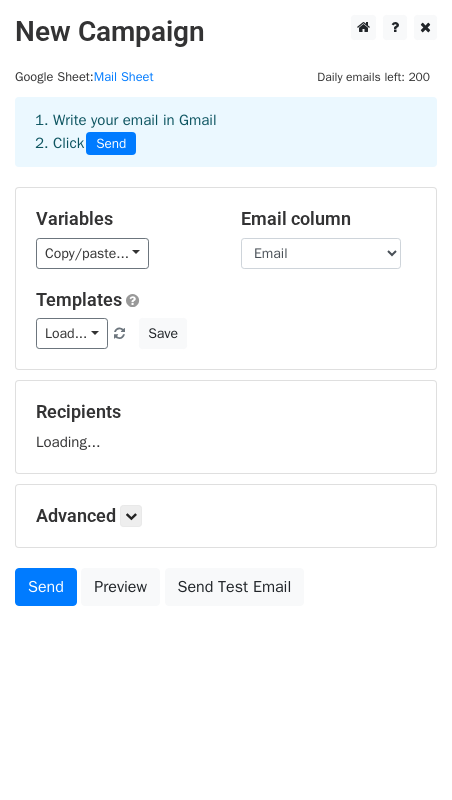scroll, scrollTop: 0, scrollLeft: 0, axis: both 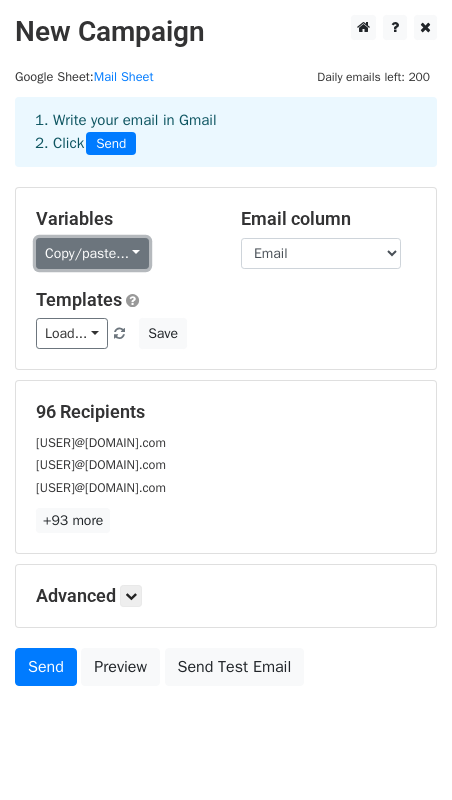 click on "Copy/paste..." at bounding box center [92, 253] 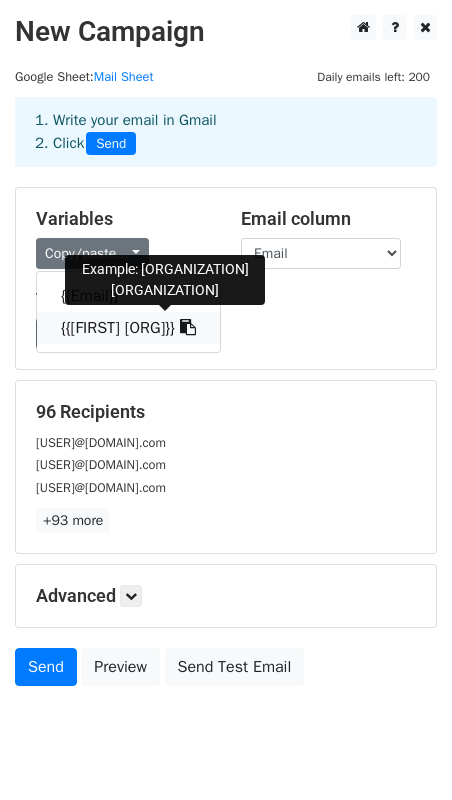 click on "{{[FIRST] [ORG]}}" at bounding box center [128, 328] 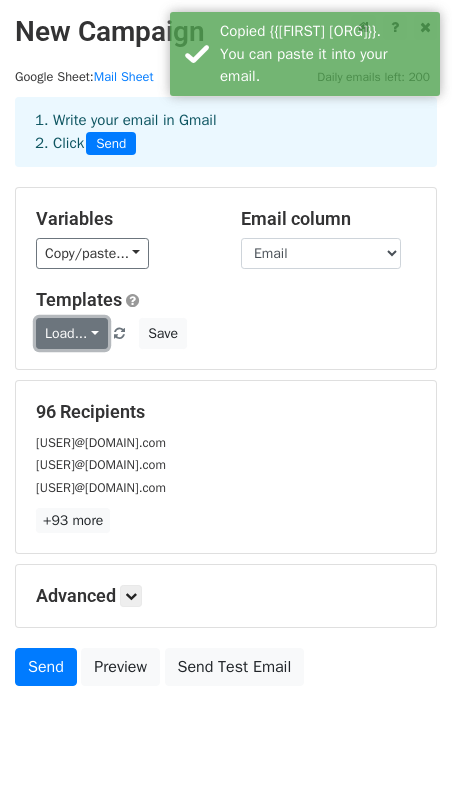 click on "Load..." at bounding box center (72, 333) 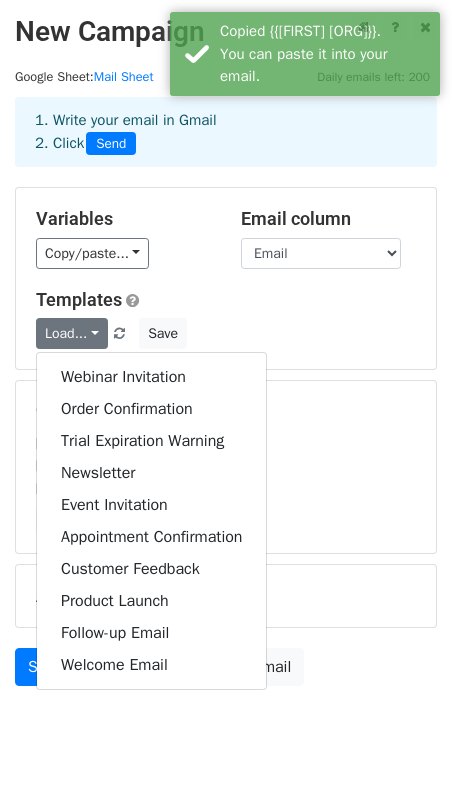 click on "Templates" at bounding box center [226, 300] 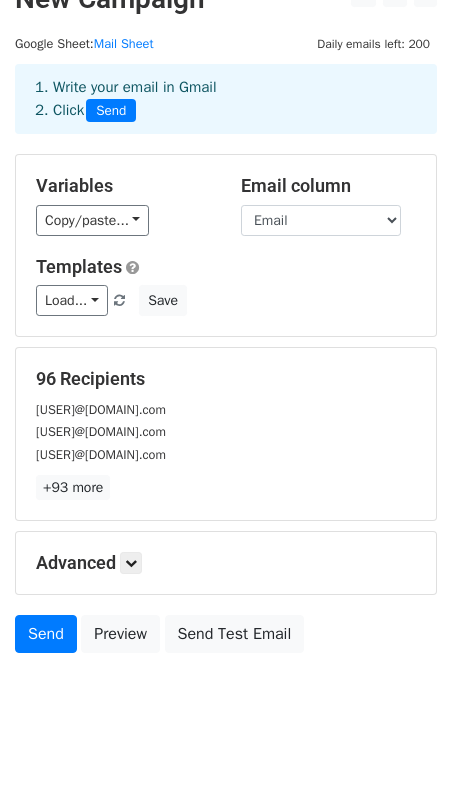 scroll, scrollTop: 0, scrollLeft: 0, axis: both 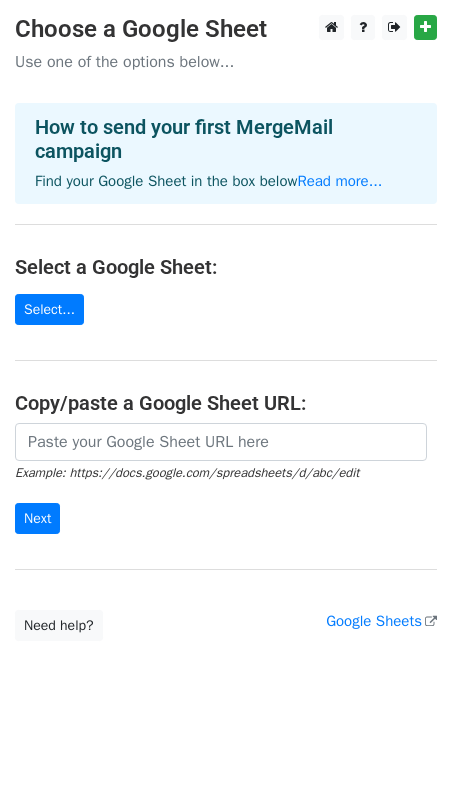 click on "Choose a Google Sheet
Use one of the options below...
How to send your first MergeMail campaign
Find your Google Sheet in the box below  Read more...
Select a Google Sheet:
Select...
Copy/paste a Google Sheet URL:
Example:
https://docs.google.com/spreadsheets/d/abc/edit
Next
Google Sheets
Need help?
Help
×
Why do I need to copy/paste a Google Sheet URL?
Normally, MergeMail would show you a list of your Google Sheets to choose from, but because you didn't allow MergeMail access to your Google Drive, it cannot show you a list of your Google Sheets. You can read more about permissions in our  support pages .
If you'd like to see a list of your Google Sheets, you'll need to  sign out of MergeMail  and then sign back in and allow access to your Google Drive.
Are your recipients in a CSV or Excel file?
Import your CSV or Excel file into a Google Sheet  then try again.
Read our" at bounding box center (226, 328) 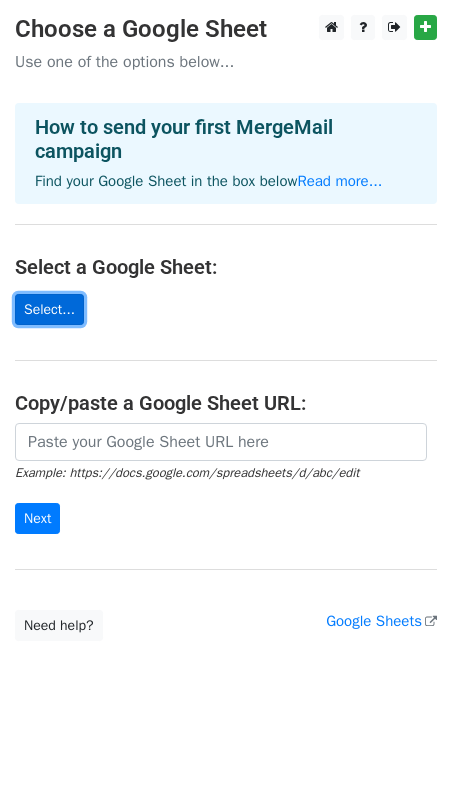 click on "Select..." at bounding box center [49, 309] 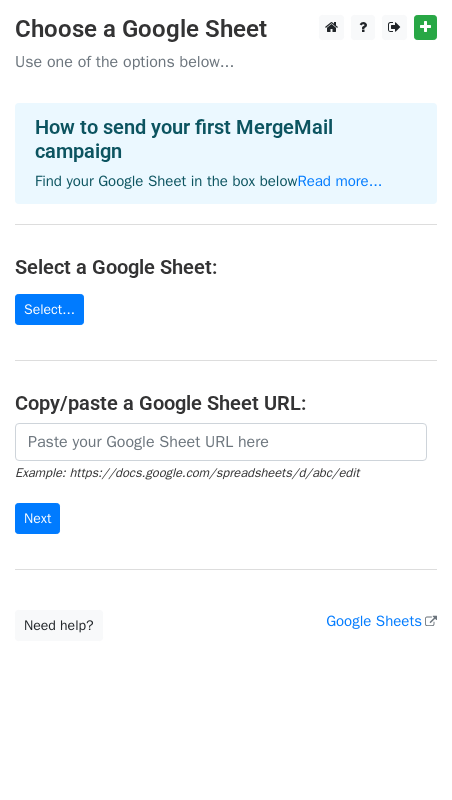 scroll, scrollTop: 1, scrollLeft: 0, axis: vertical 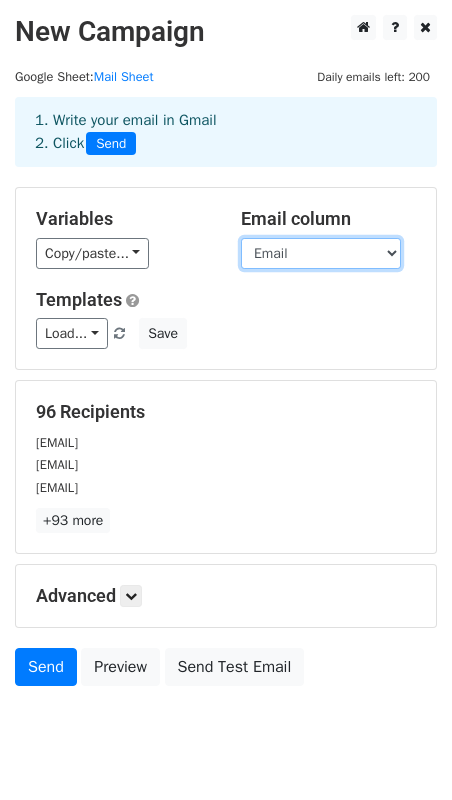 click on "Email
First Name / Org Name" at bounding box center [321, 253] 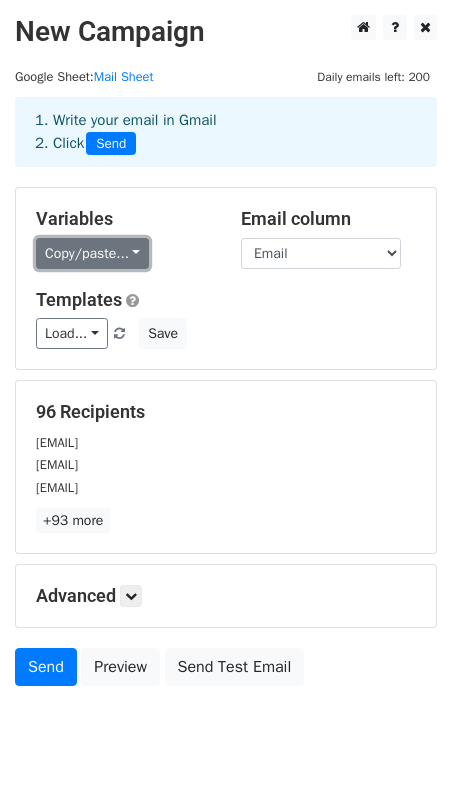 click on "Copy/paste..." at bounding box center (92, 253) 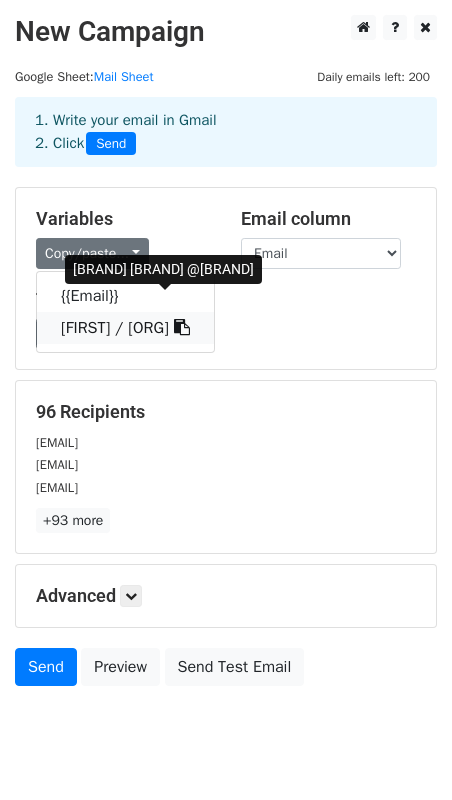 click on "{{First Name / Org Name}}" at bounding box center (125, 328) 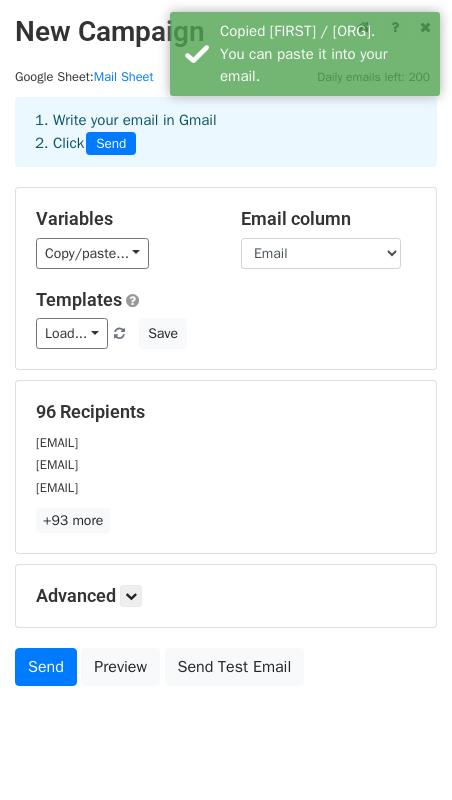 scroll, scrollTop: 56, scrollLeft: 0, axis: vertical 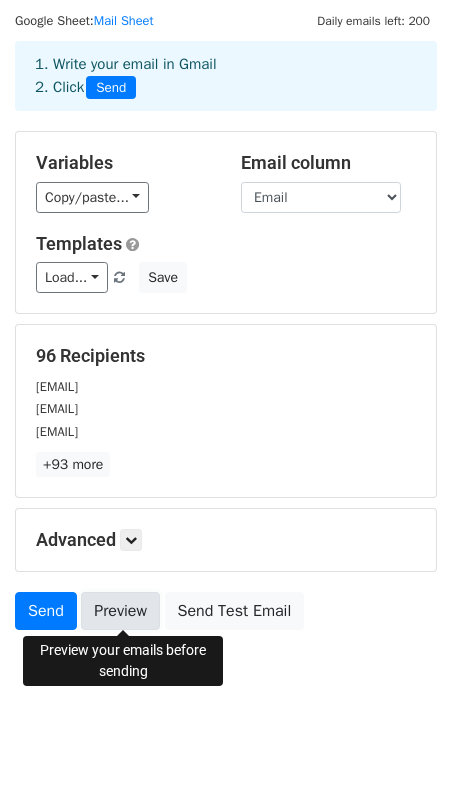 click on "Preview" at bounding box center (120, 611) 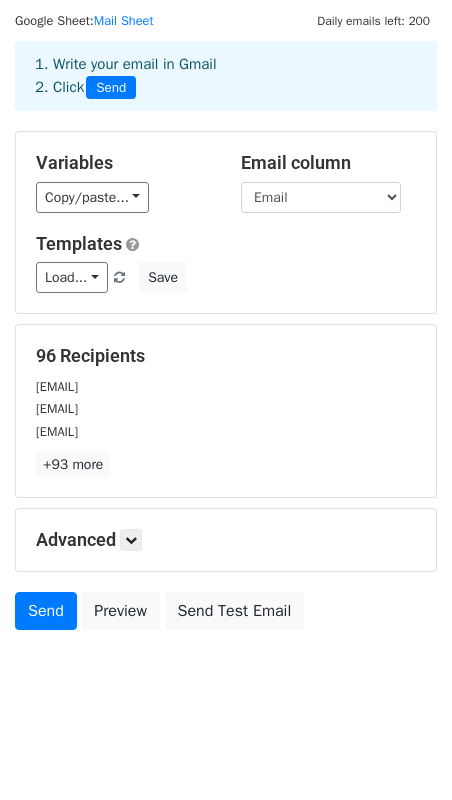 click on "Advanced
Tracking
Track Opens
UTM Codes
Track Clicks
Filters
Only include spreadsheet rows that match the following filters:
Schedule
Send now
Unsubscribe
Add unsubscribe link
Copy unsubscribe link" at bounding box center (226, 540) 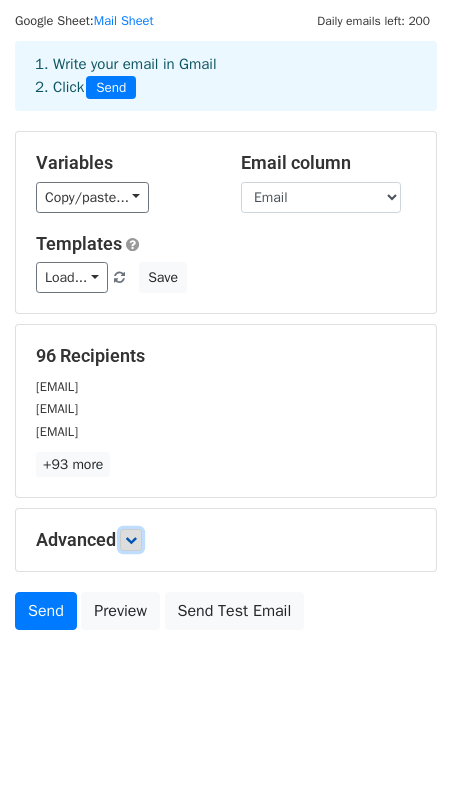 click at bounding box center [131, 540] 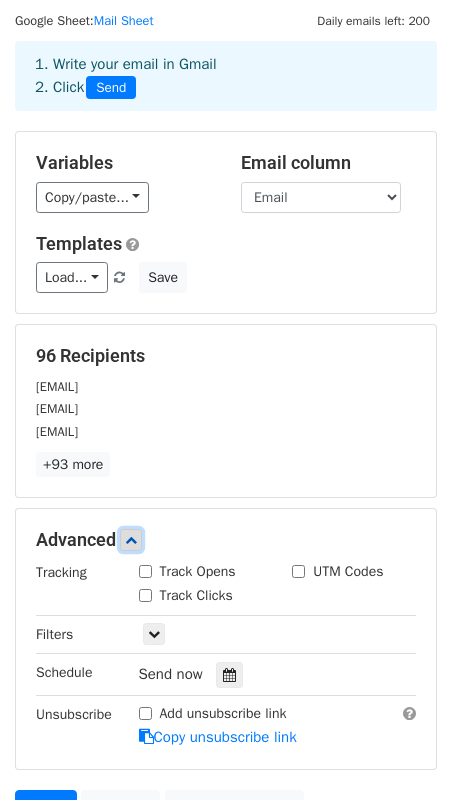 click at bounding box center (131, 540) 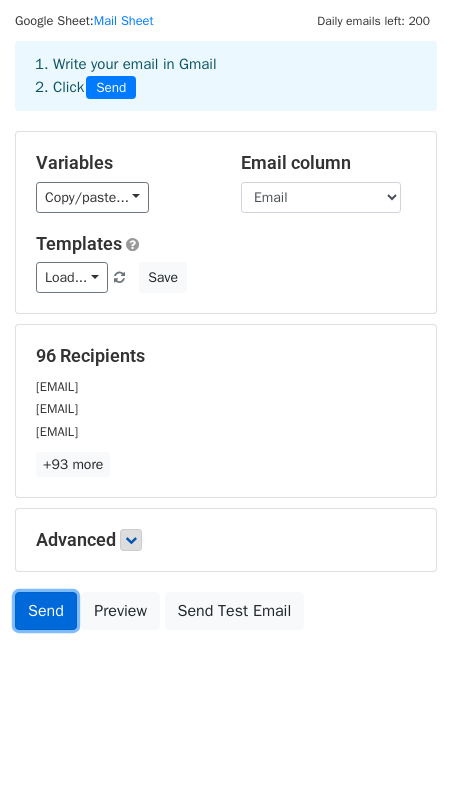 click on "Send" at bounding box center (46, 611) 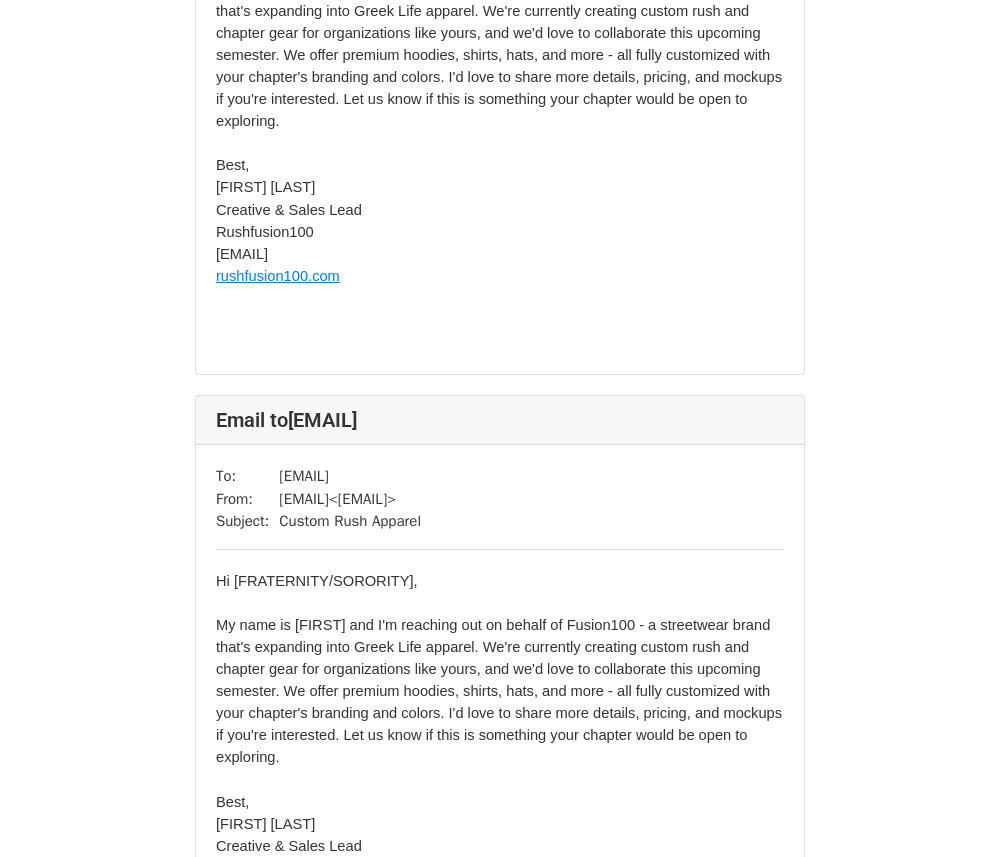 scroll, scrollTop: 1733, scrollLeft: 0, axis: vertical 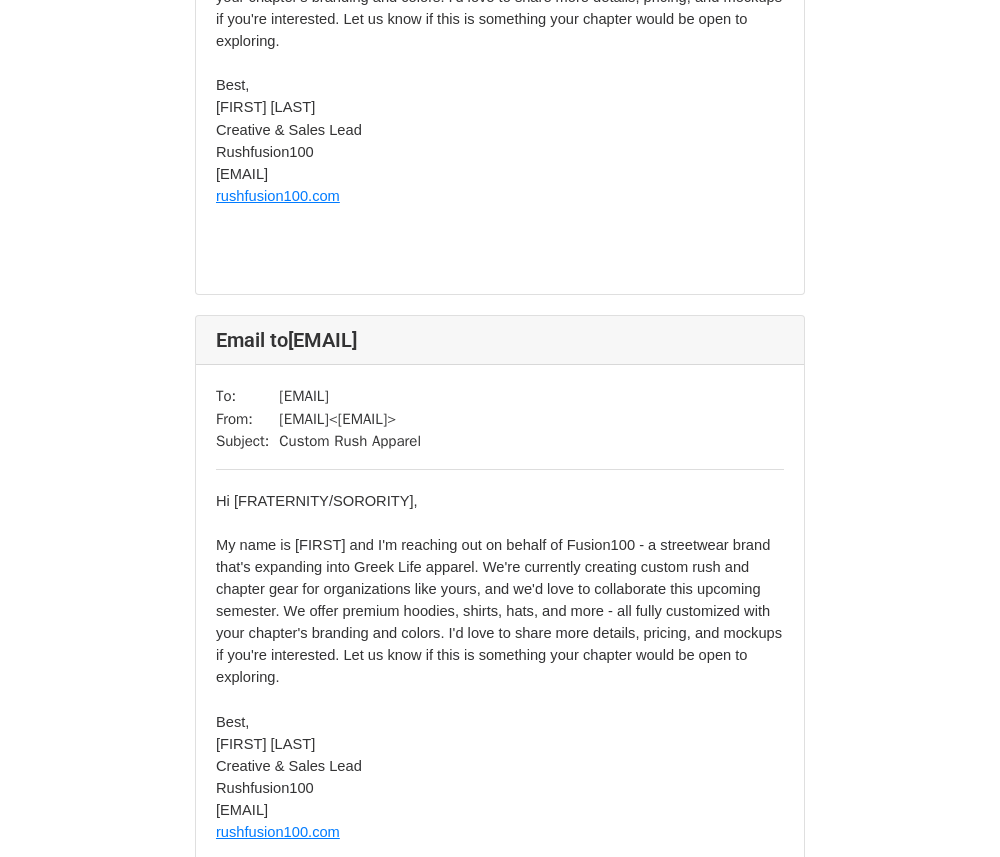 click on "To:
[EMAIL]
From:
[EMAIL]  < [EMAIL] >
Subject:
Custom Rush Apparel
Hi [FRATERNITY/SORORITY],  My name is [FIRST] and I'm reaching out on behalf of Fusion100 - a streetwear brand that's expanding into Greek Life apparel. We're currently creating custom rush and chapter gear for organizations like yours, and we'd love to collaborate this upcoming semester. We offer premium hoodies, shirts, hats, and more - all fully customized with your chapter's branding and colors. I'd love to share more details, pricing, and mockups if you're interested. Let us know if this is something your chapter would be open to exploring. Best, [FIRST] [LAST] Creative & Sales Lead  Rushfusion100 [EMAIL] rushfusion100.com" at bounding box center (500, 647) 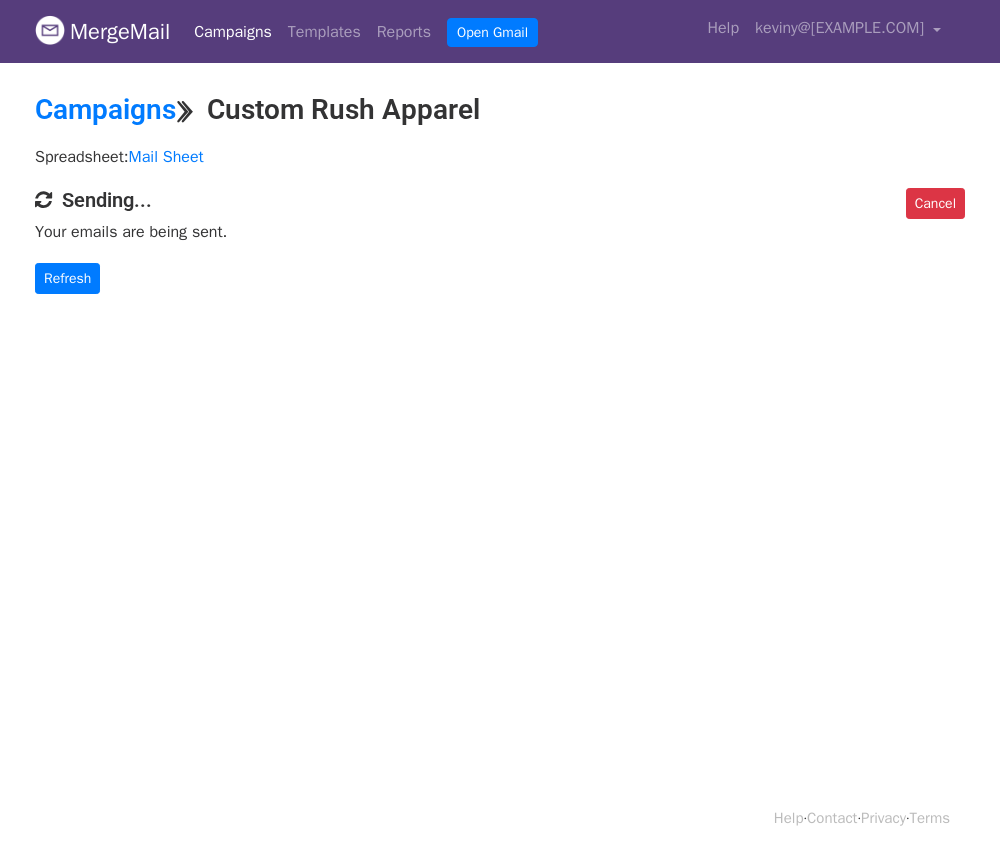 scroll, scrollTop: 0, scrollLeft: 0, axis: both 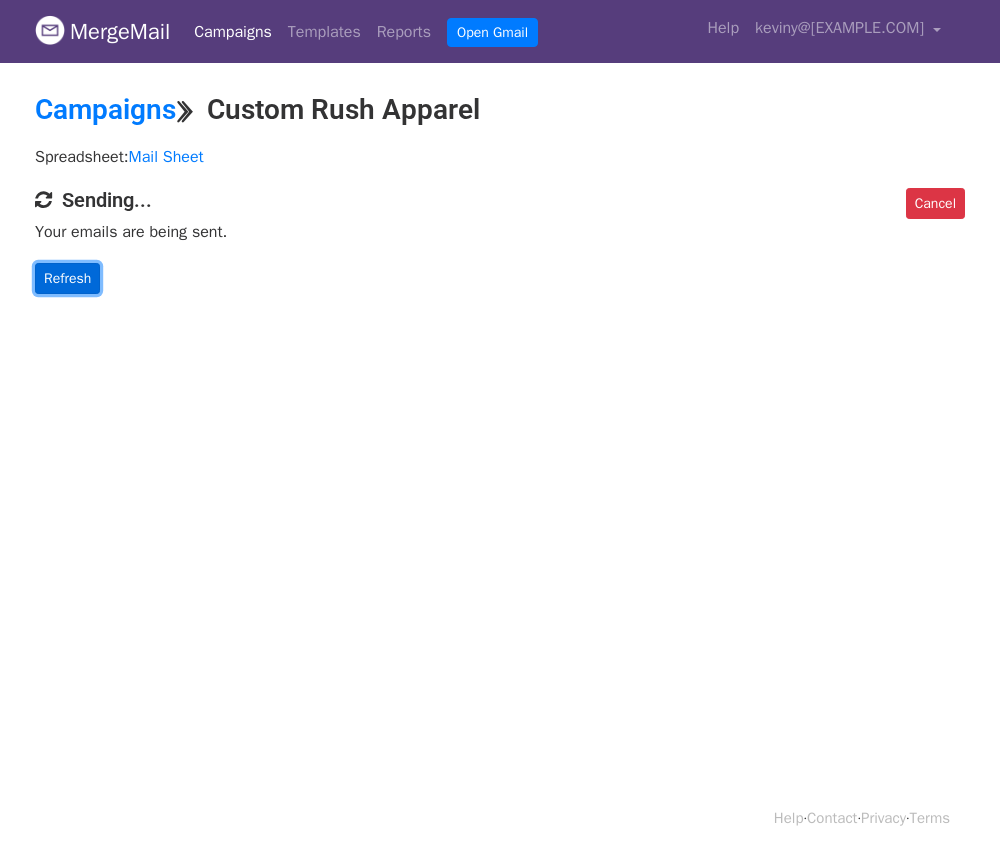 click on "Refresh" at bounding box center [67, 278] 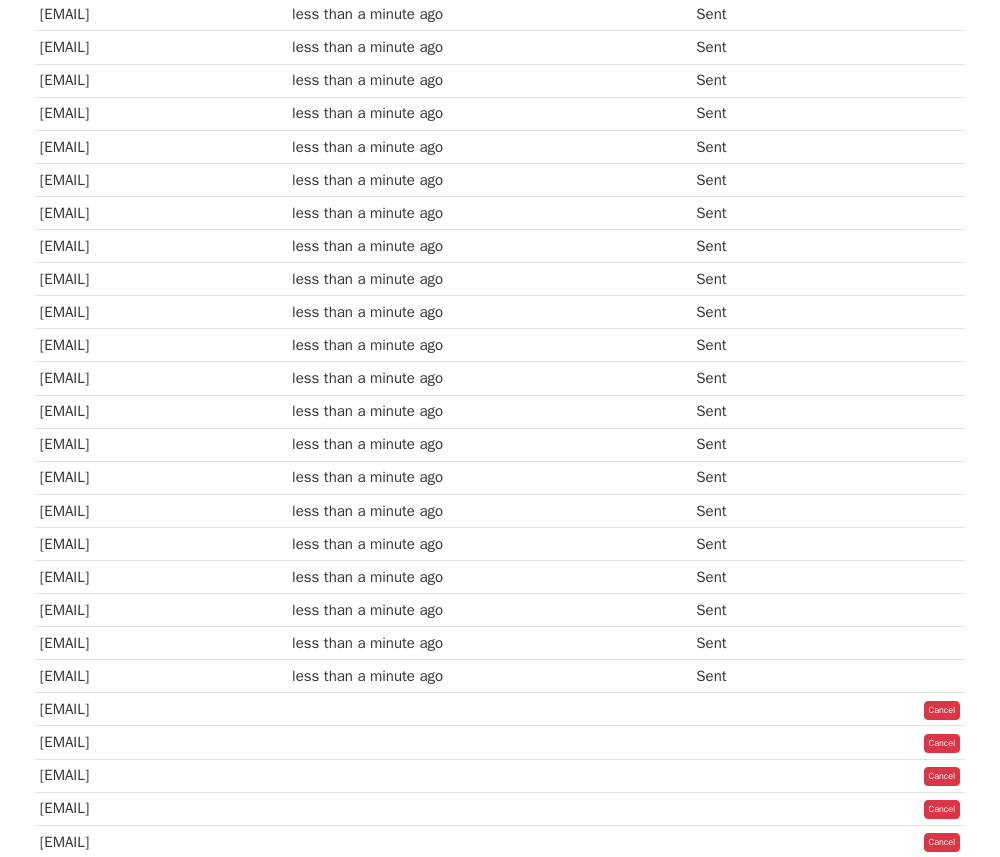 scroll, scrollTop: 0, scrollLeft: 0, axis: both 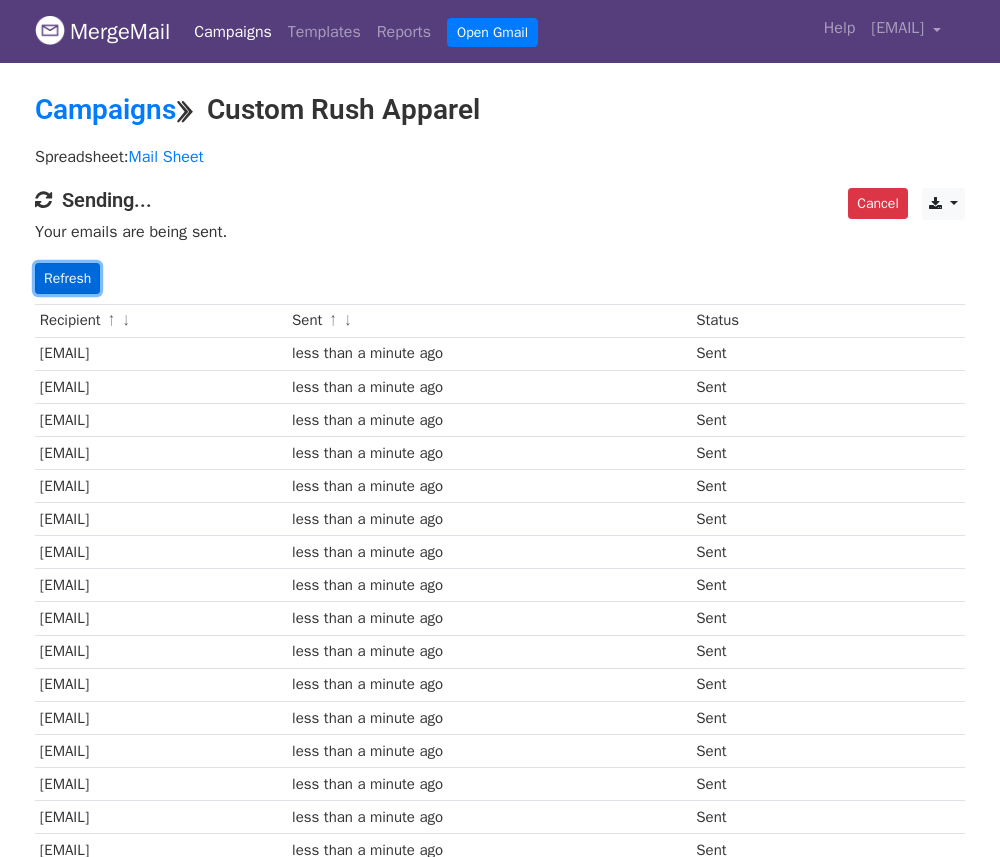 click on "Refresh" at bounding box center [67, 278] 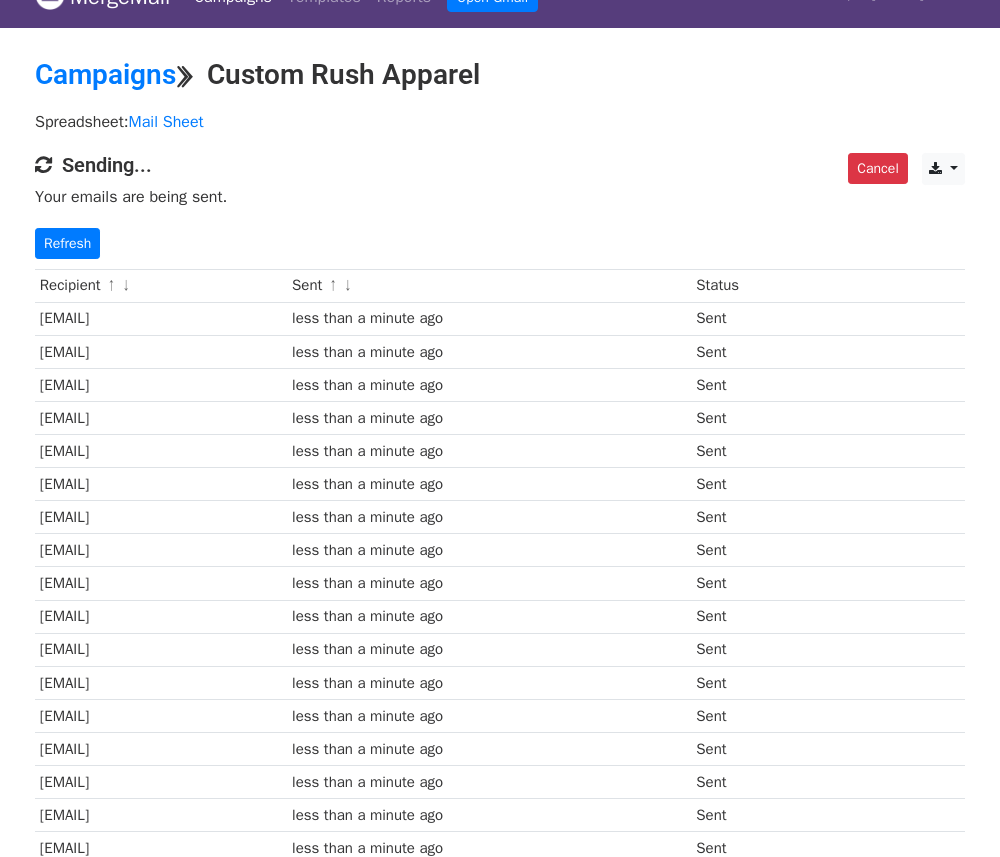 scroll, scrollTop: 0, scrollLeft: 0, axis: both 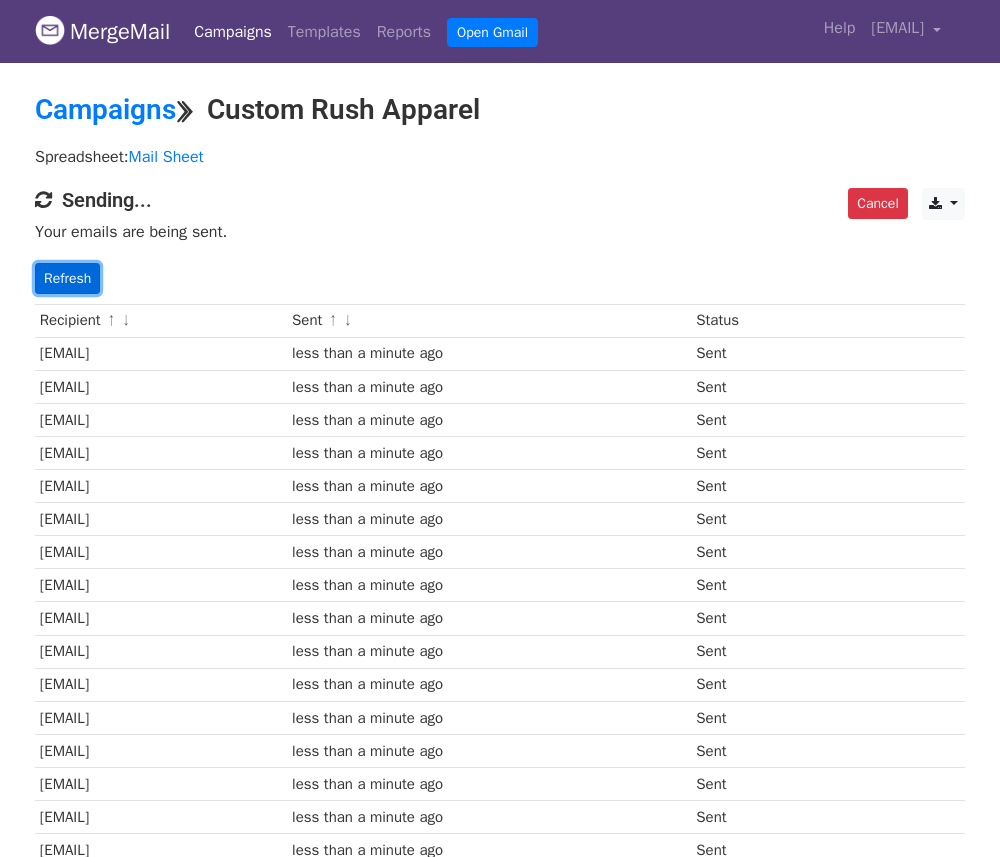 click on "Refresh" at bounding box center (67, 278) 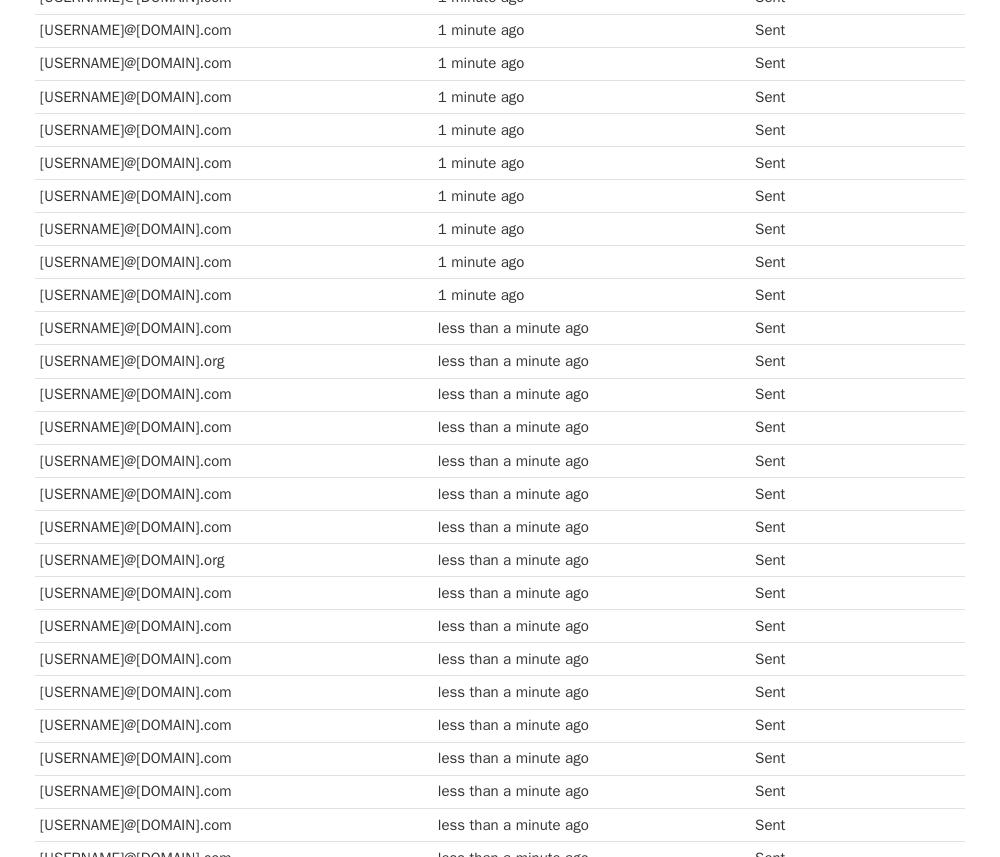 scroll, scrollTop: 0, scrollLeft: 0, axis: both 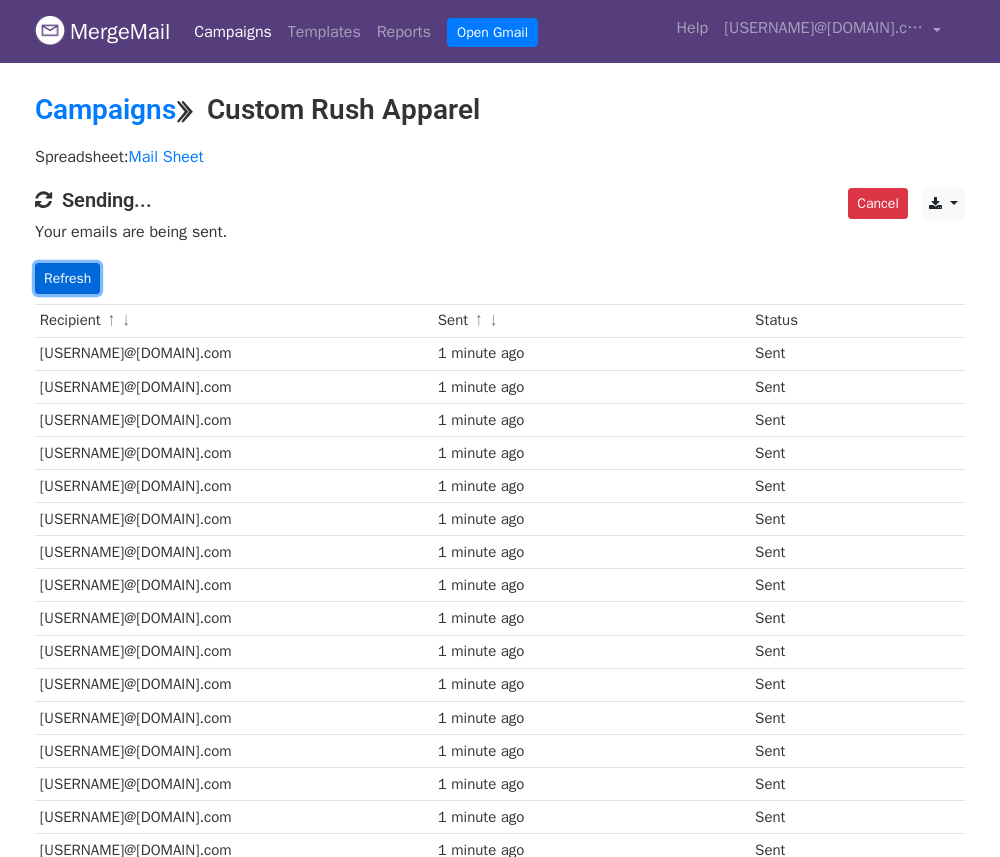 click on "Refresh" at bounding box center (67, 278) 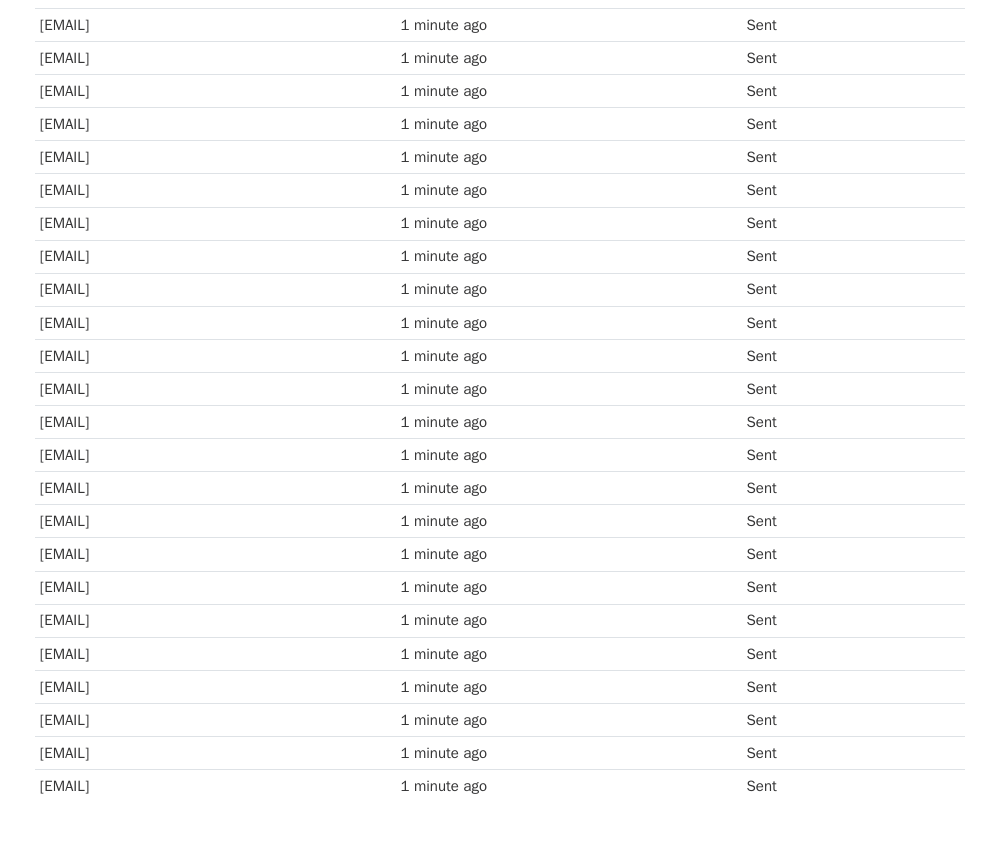 scroll, scrollTop: 2830, scrollLeft: 0, axis: vertical 